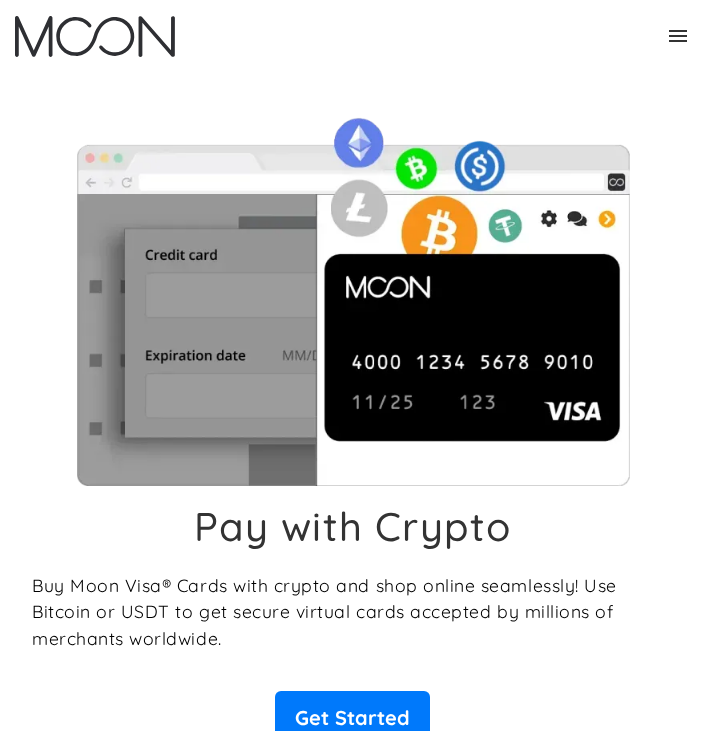 scroll, scrollTop: 0, scrollLeft: 0, axis: both 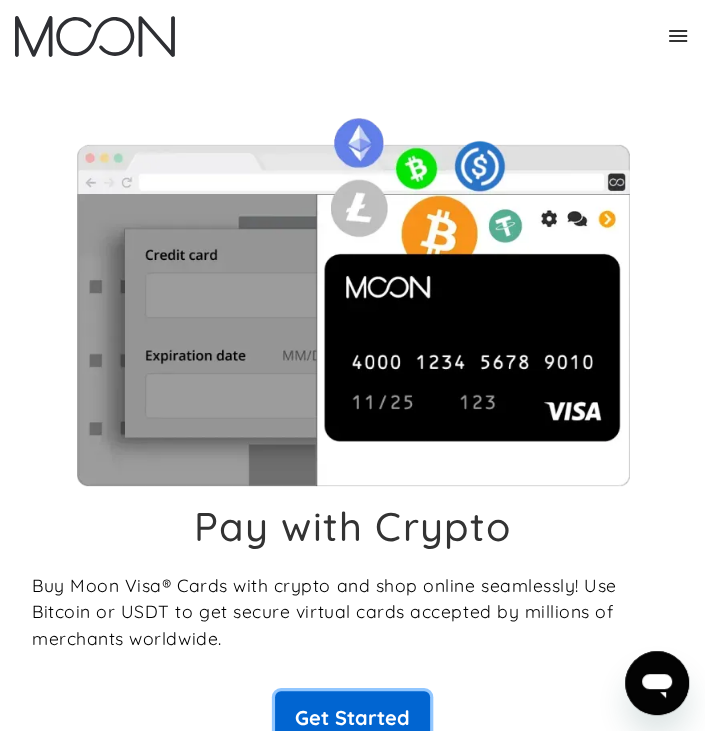 click on "Get Started" at bounding box center (352, 718) 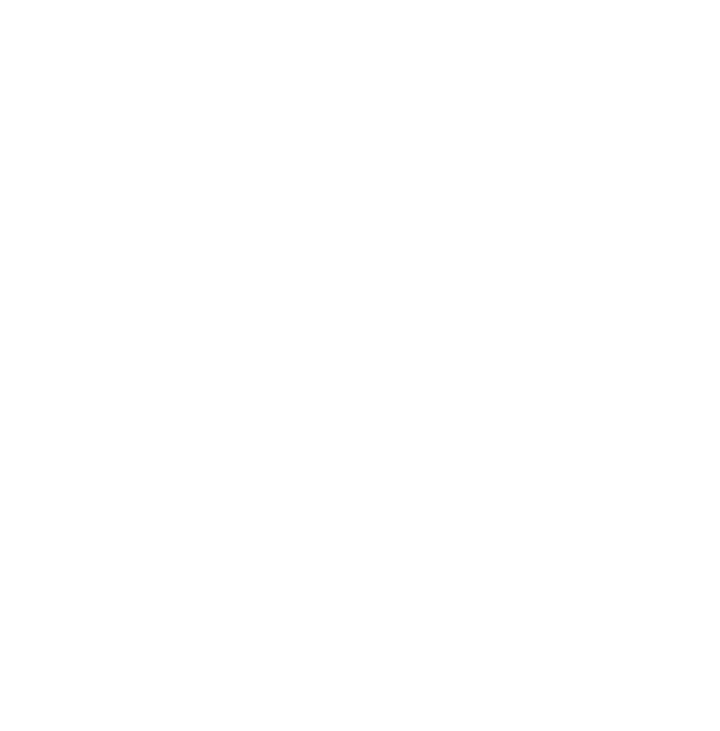 scroll, scrollTop: 0, scrollLeft: 0, axis: both 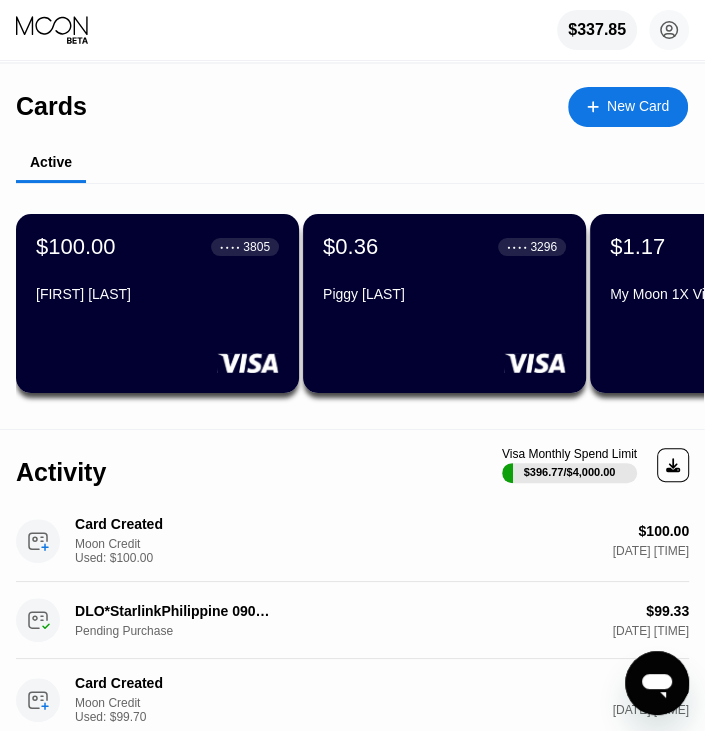 click on "Cards    New Card" at bounding box center (352, 99) 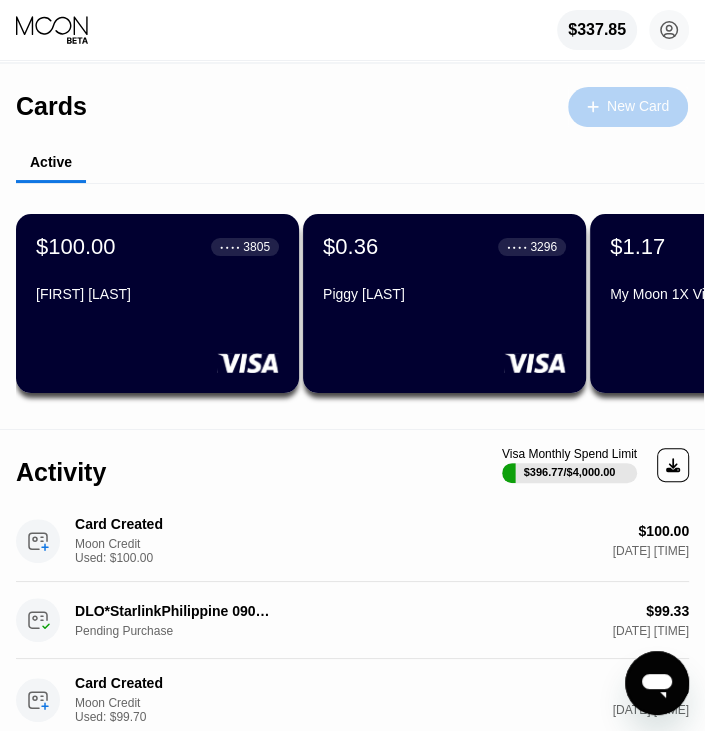 click on "New Card" at bounding box center [638, 106] 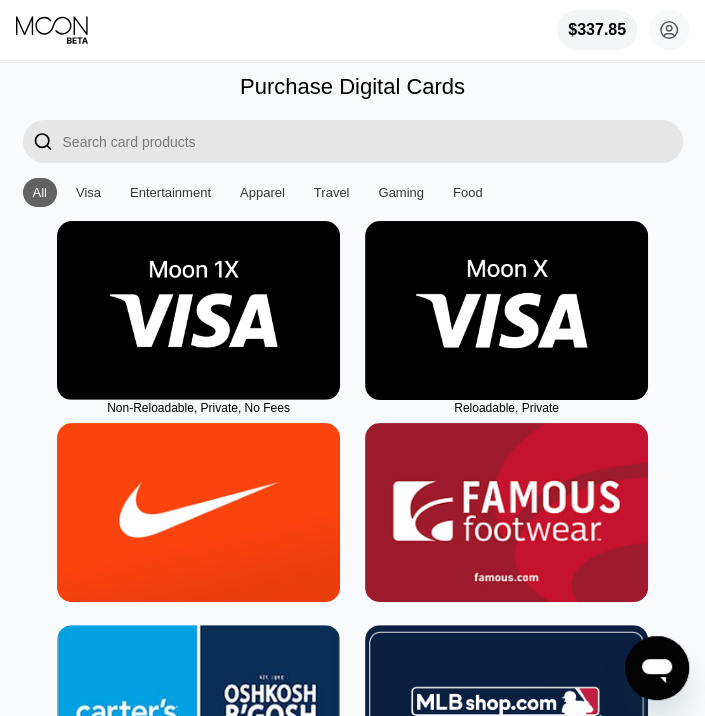 click at bounding box center (198, 310) 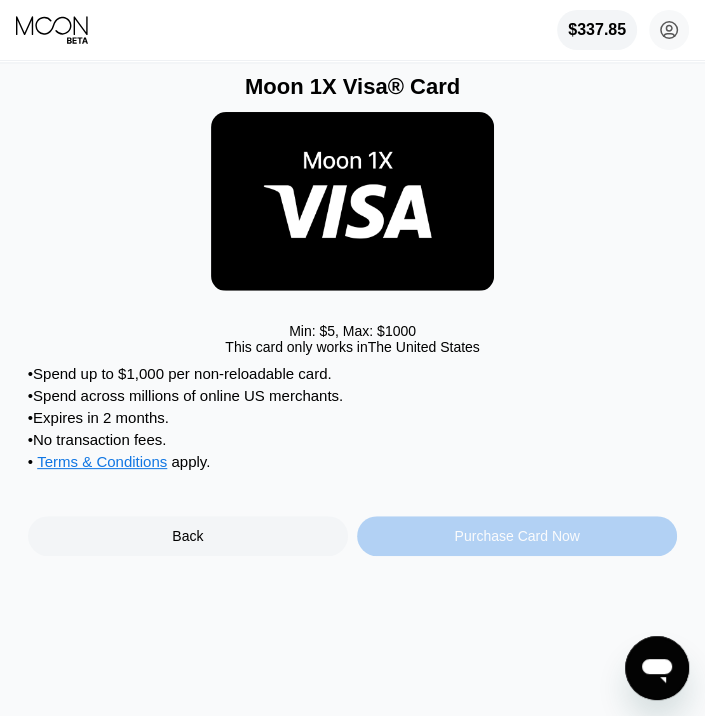 click on "Purchase Card Now" at bounding box center [516, 536] 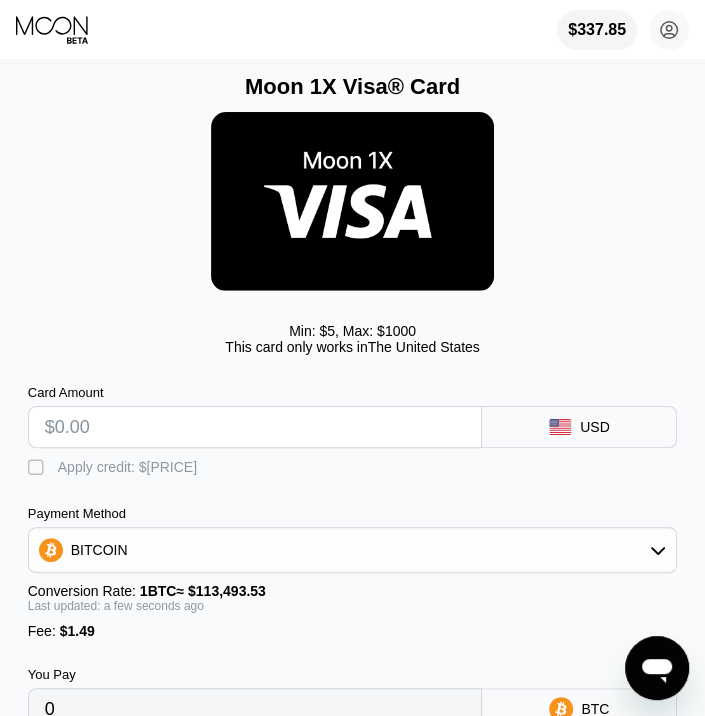 drag, startPoint x: 120, startPoint y: 438, endPoint x: 0, endPoint y: 458, distance: 121.65525 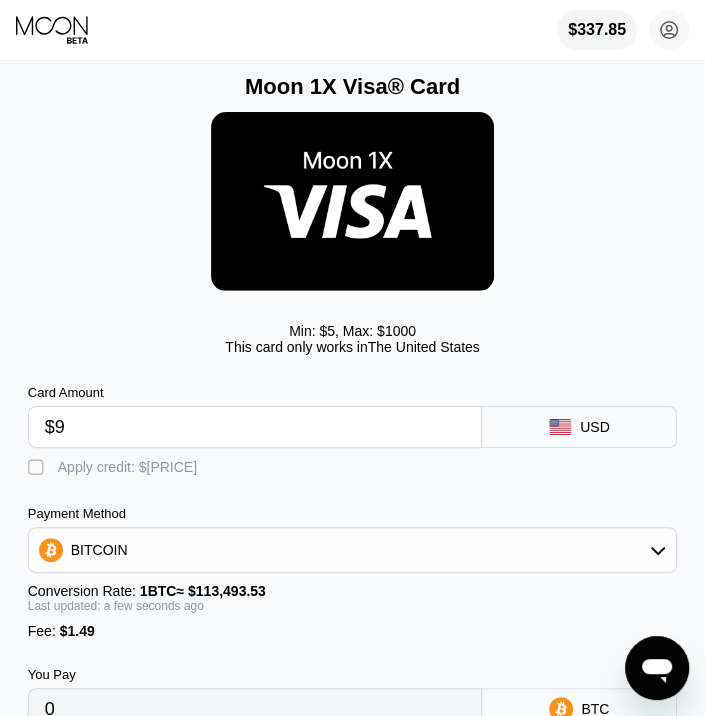 type on "$99" 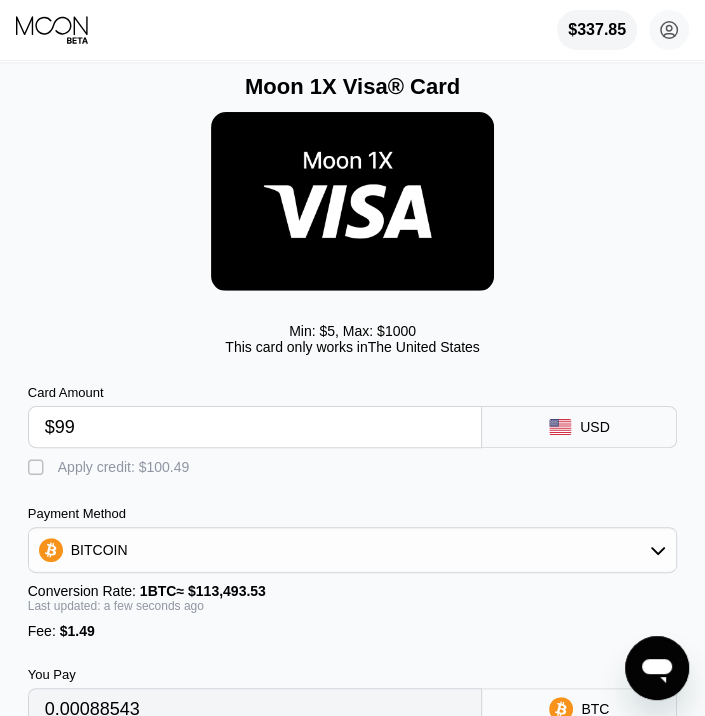type on "0.00088543" 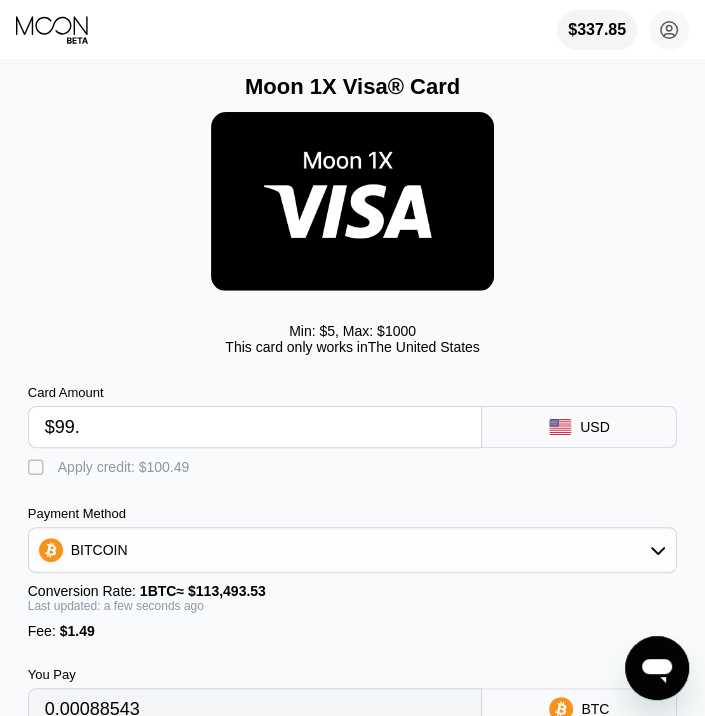 type on "$99.8" 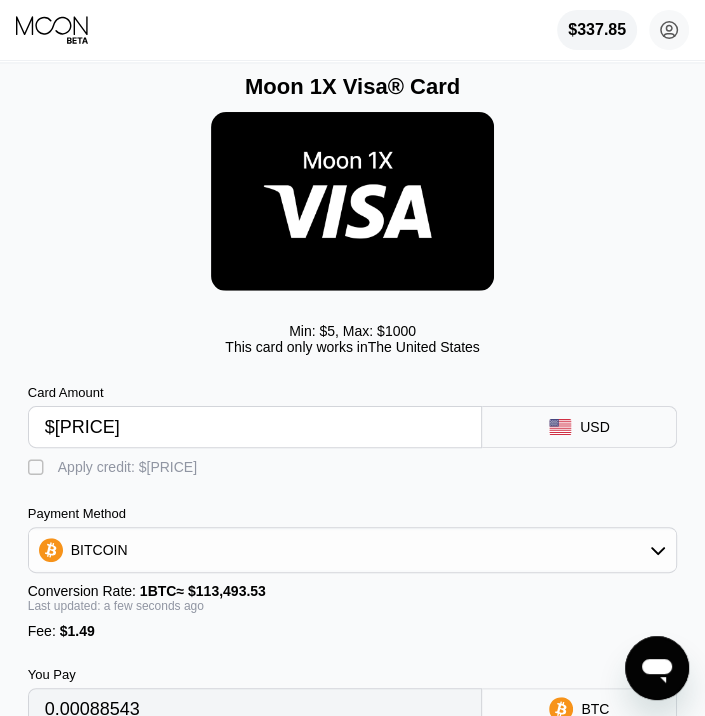 type on "0.00089248" 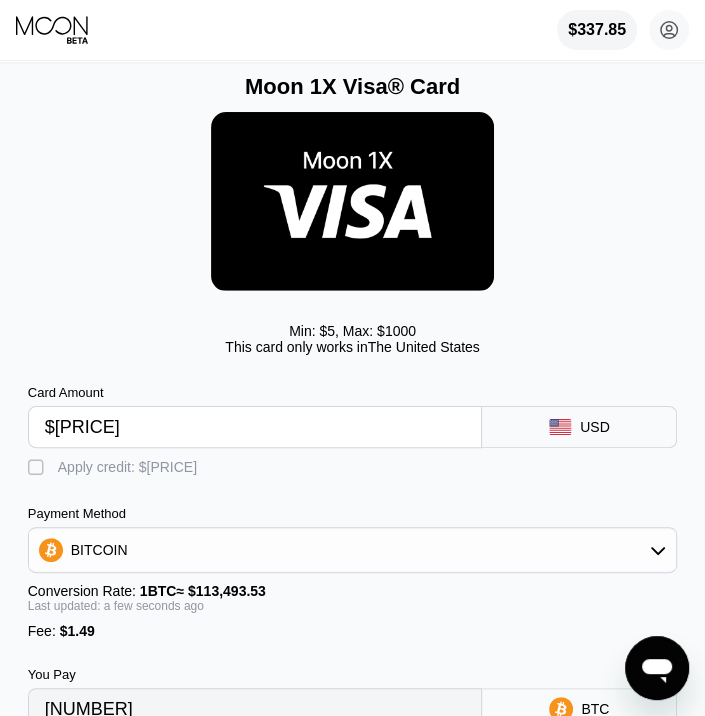 type on "$99.8" 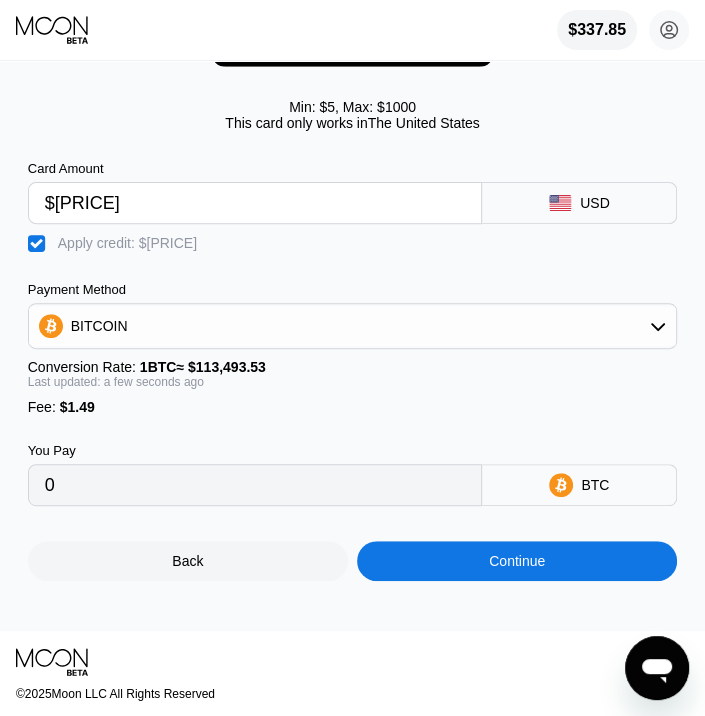 scroll, scrollTop: 225, scrollLeft: 0, axis: vertical 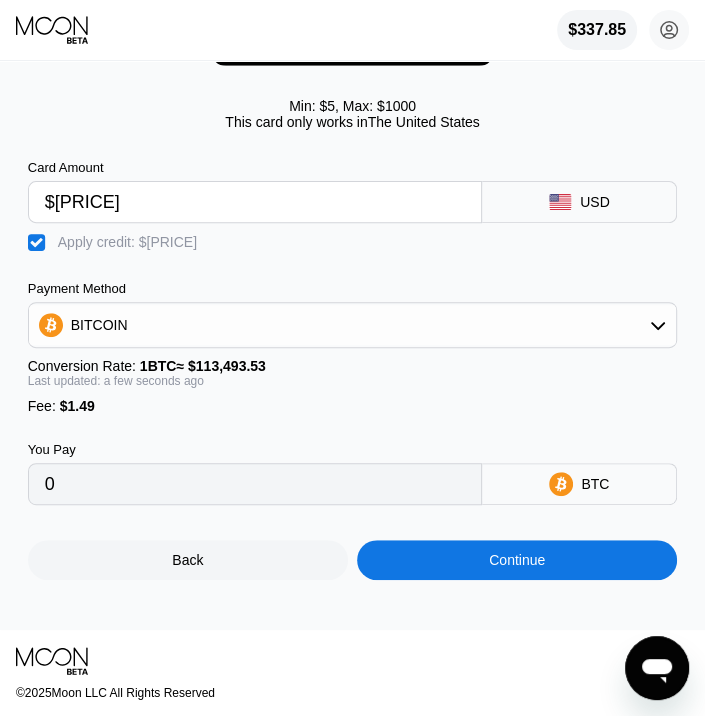 click on "$99.8" at bounding box center [255, 202] 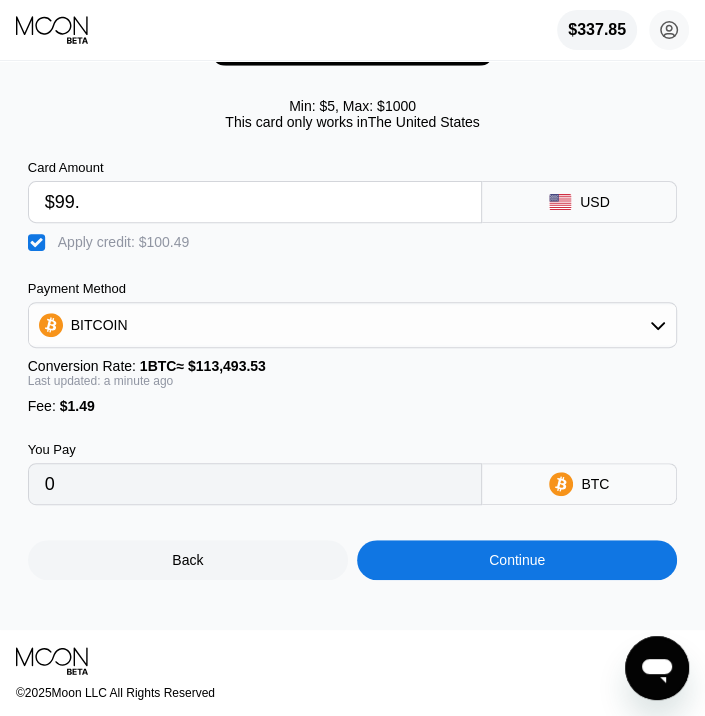 click on "$99." at bounding box center [255, 202] 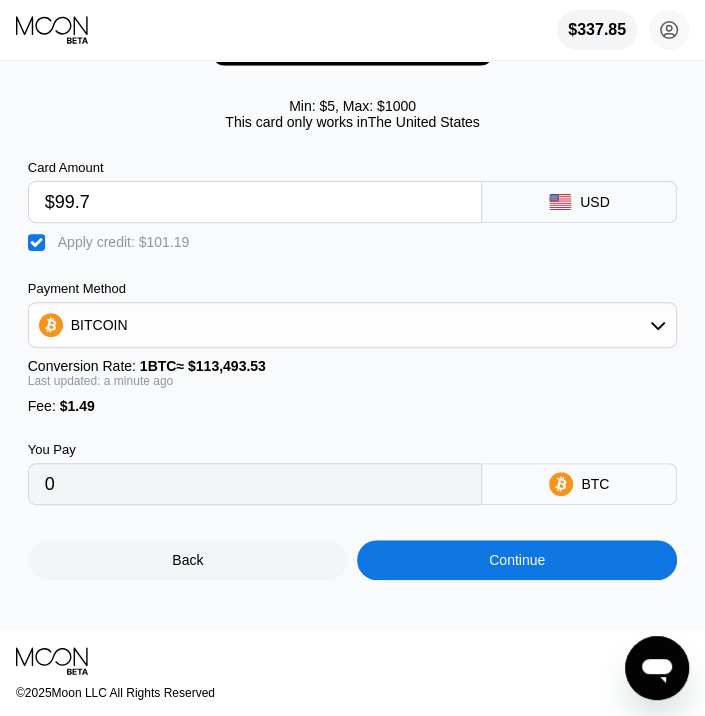 type on "$99.7" 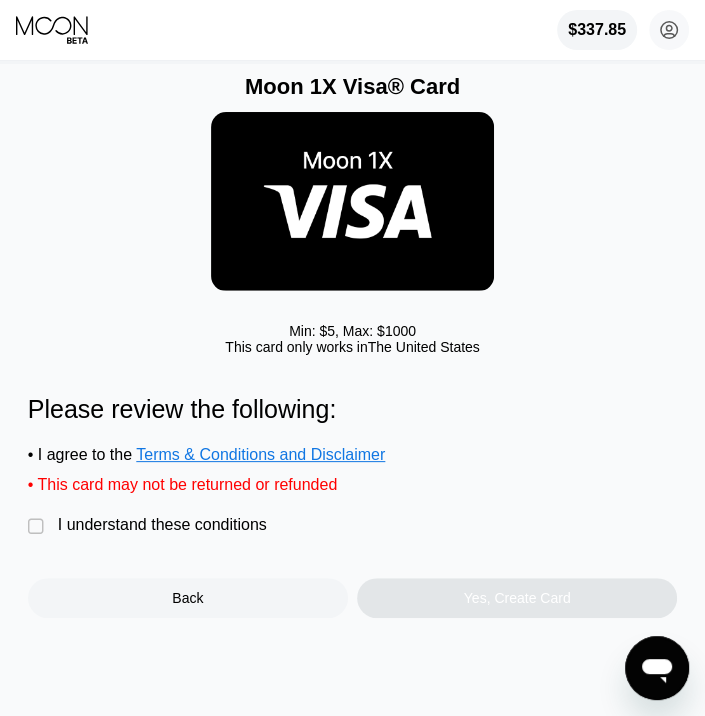 scroll, scrollTop: 0, scrollLeft: 0, axis: both 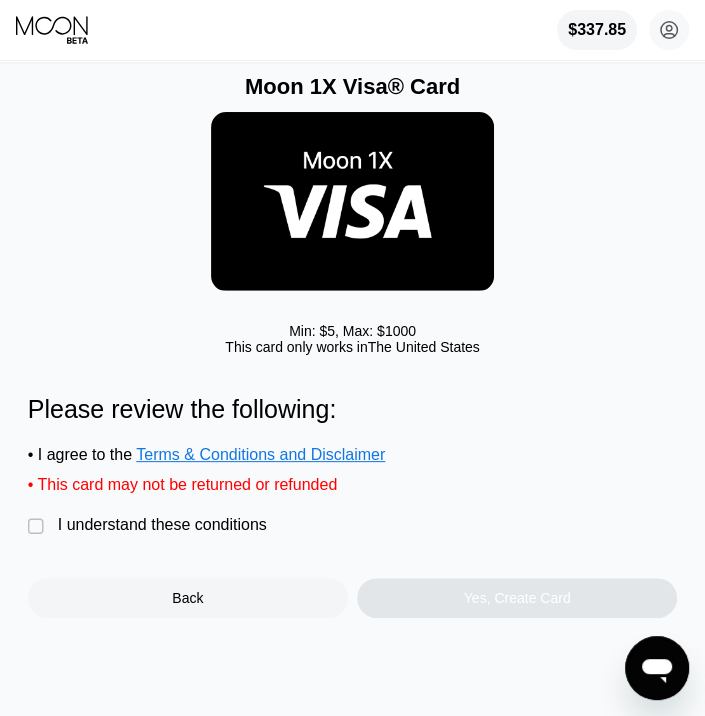 click on "I understand these conditions" at bounding box center (162, 525) 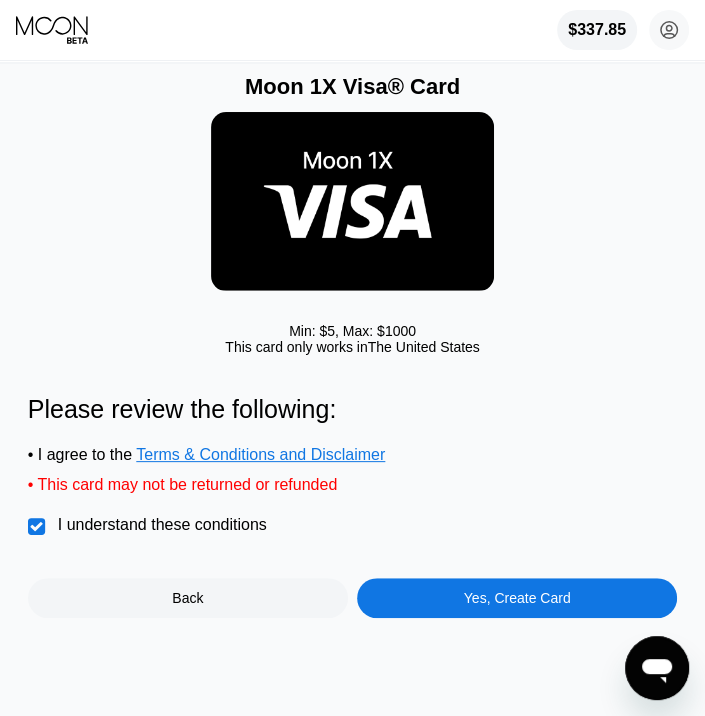 click on "Yes, Create Card" at bounding box center [517, 598] 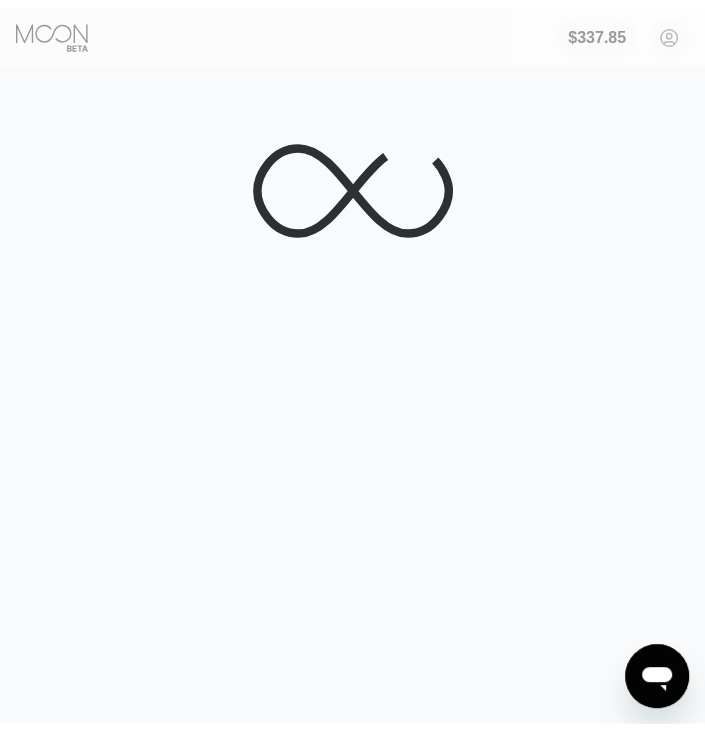 scroll, scrollTop: 0, scrollLeft: 0, axis: both 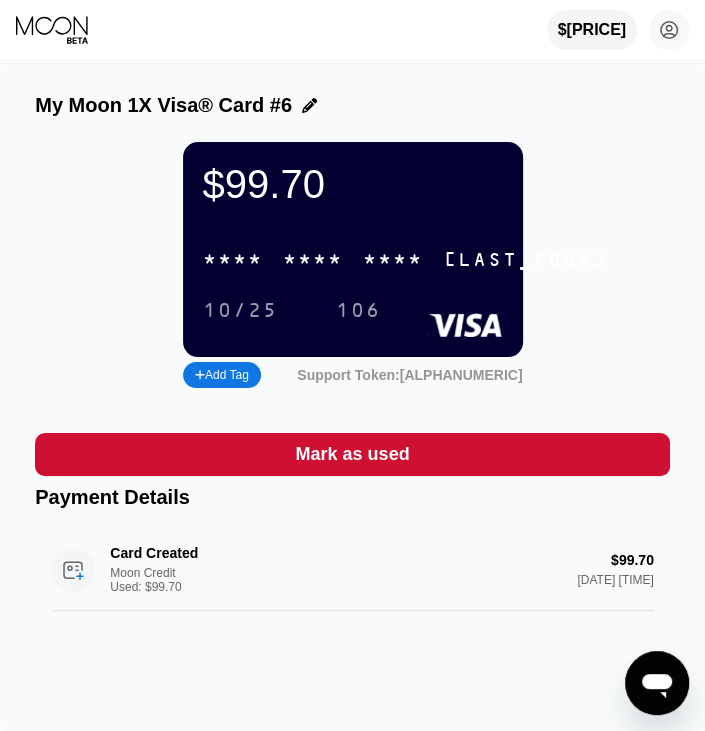 click 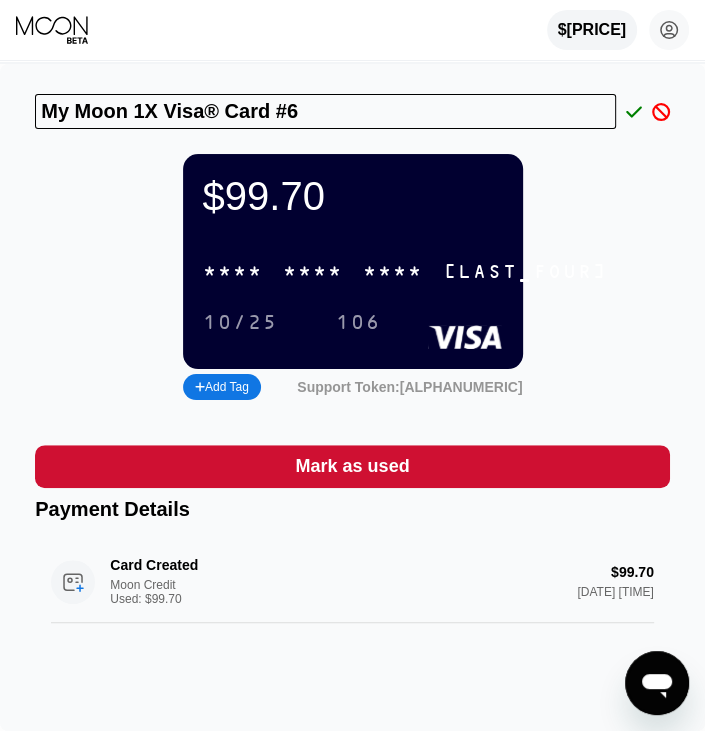 drag, startPoint x: 319, startPoint y: 114, endPoint x: -1, endPoint y: 133, distance: 320.56357 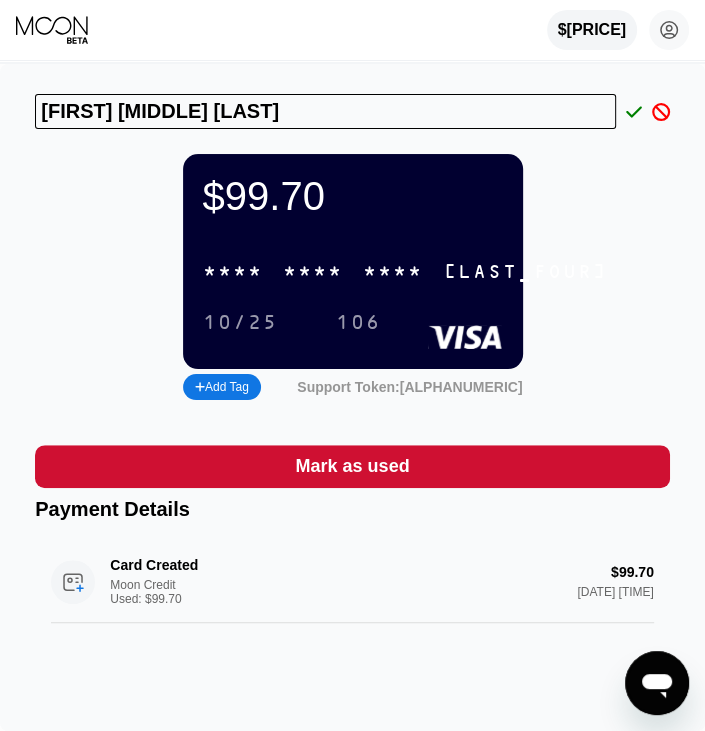 type on "[FIRST] [LAST]" 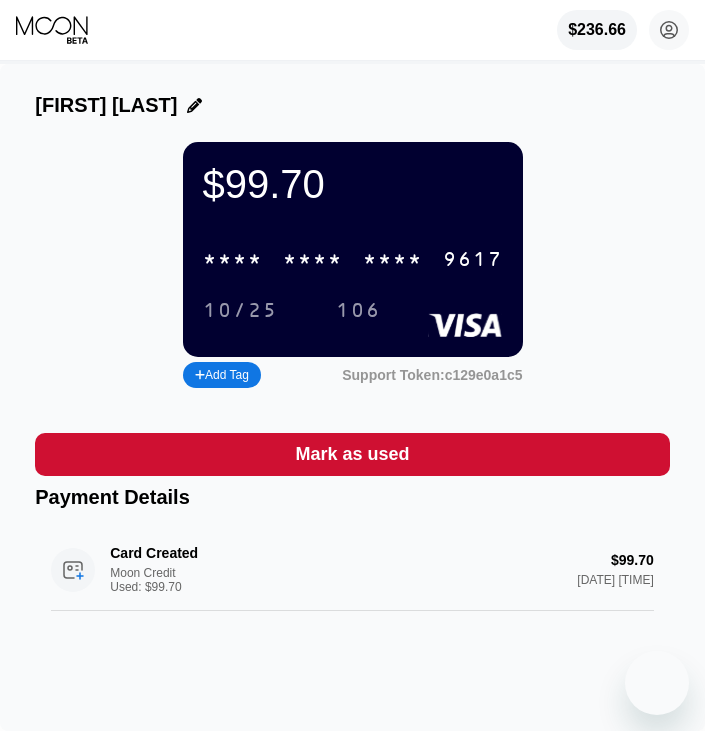 scroll, scrollTop: 0, scrollLeft: 0, axis: both 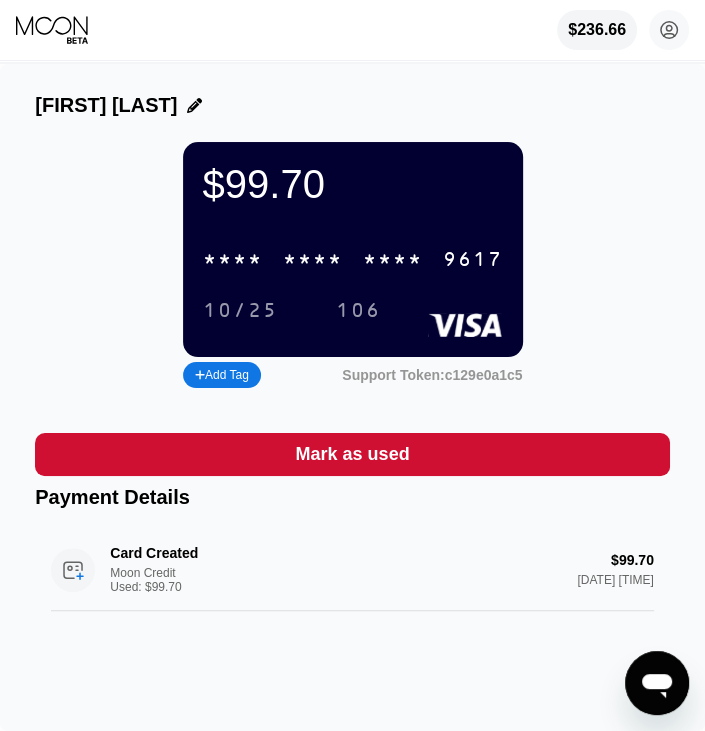 click on "9617" at bounding box center (473, 260) 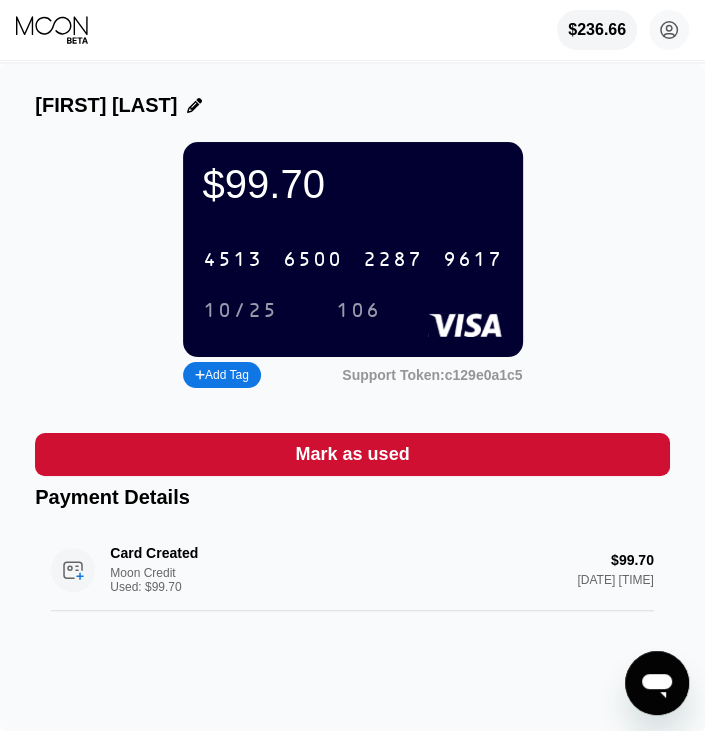 click on "10/25" at bounding box center (240, 311) 